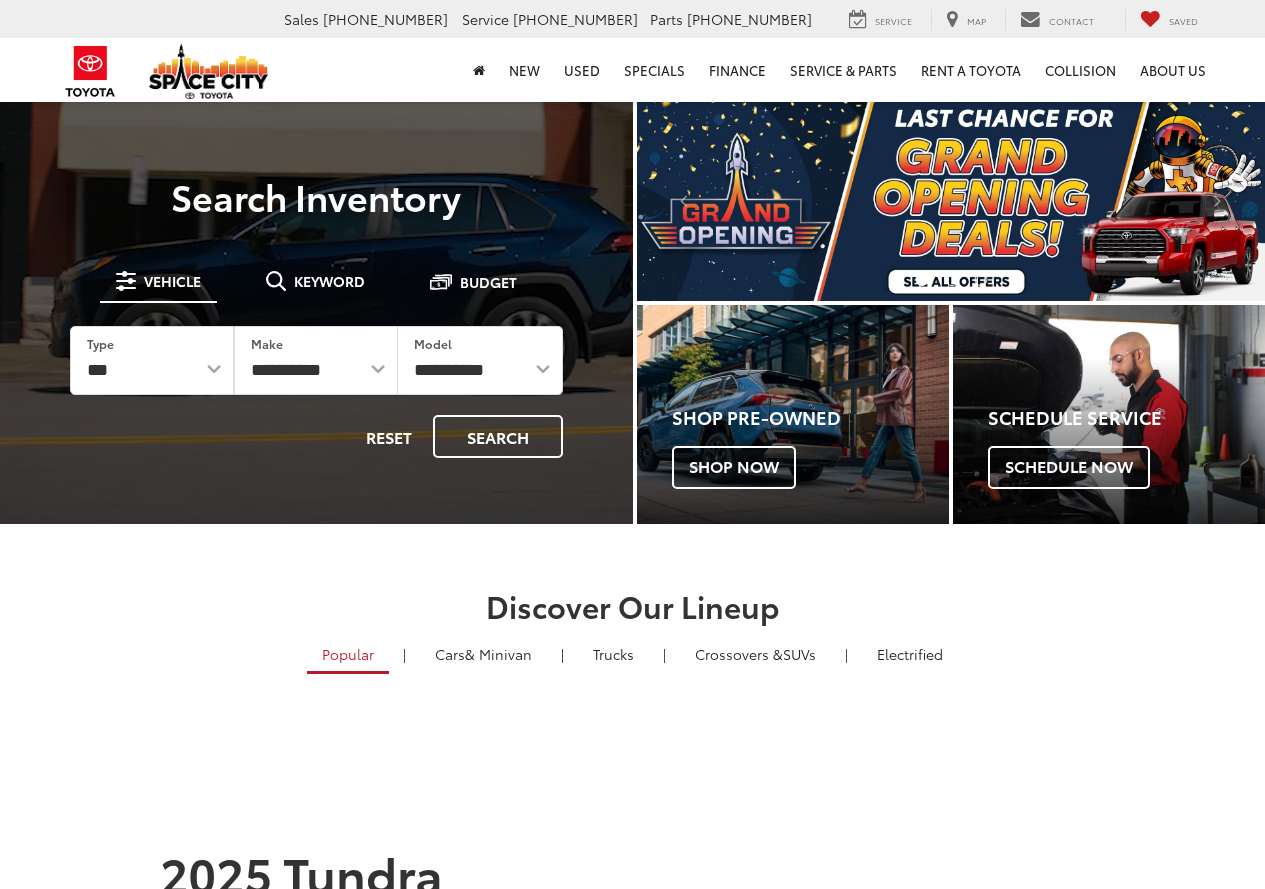 scroll, scrollTop: 0, scrollLeft: 0, axis: both 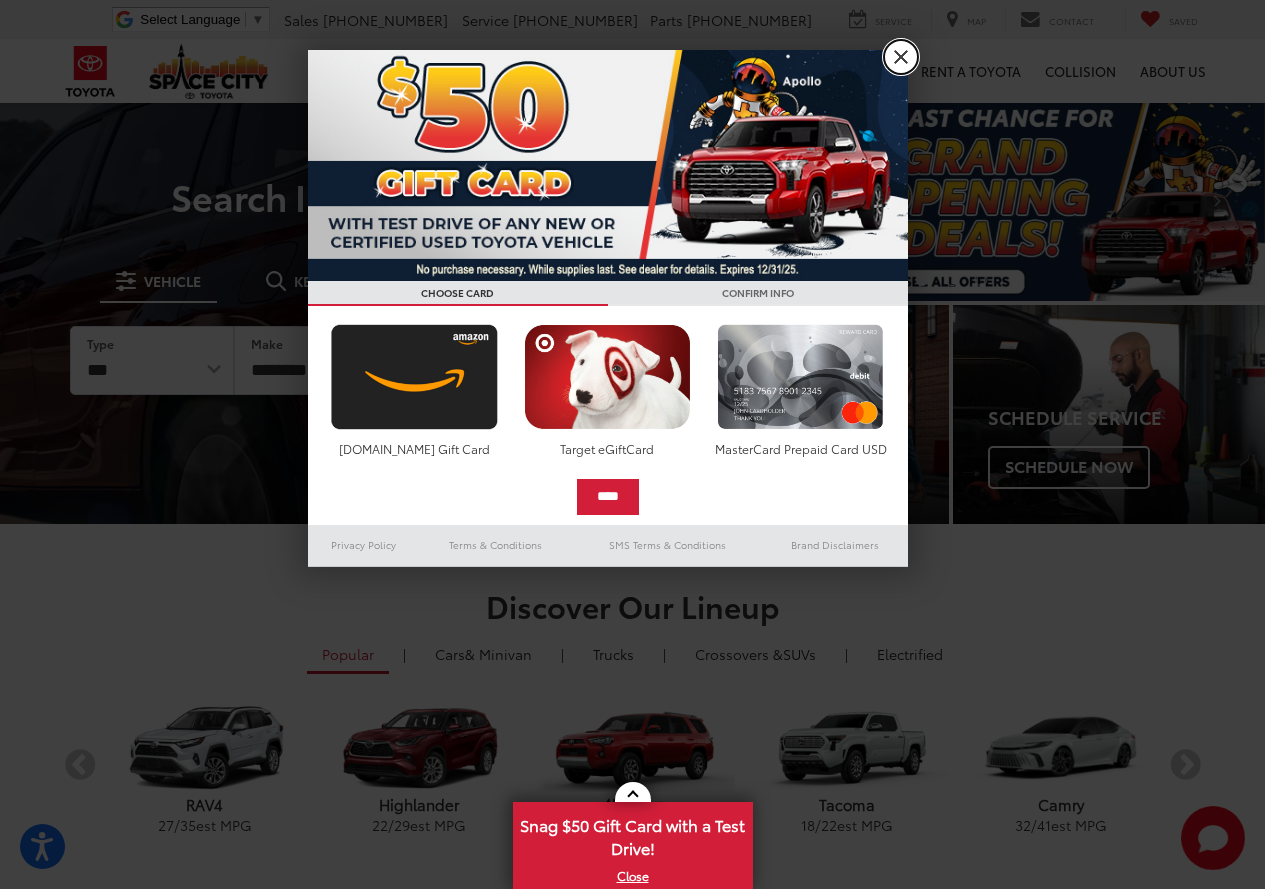 click on "X" at bounding box center [901, 57] 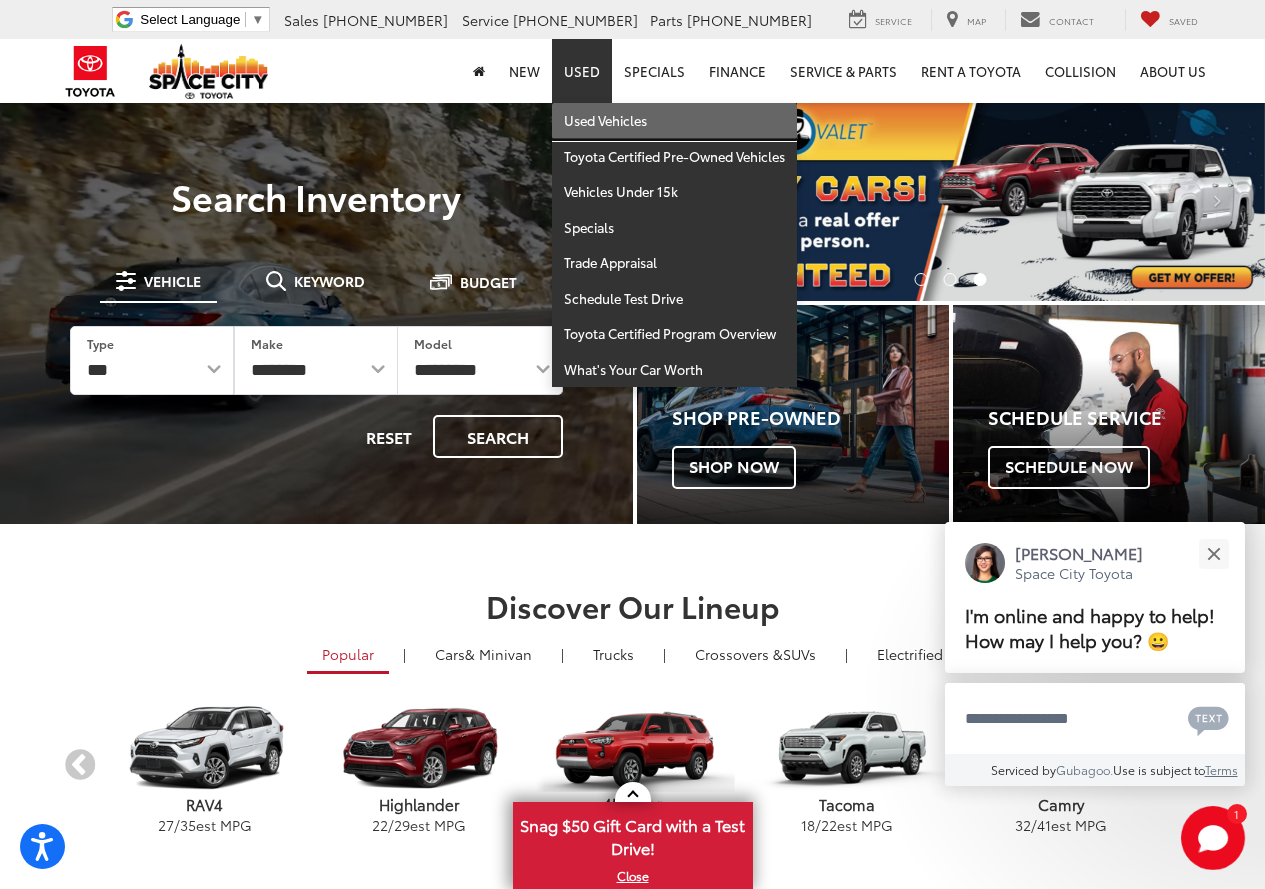 click on "Used Vehicles" at bounding box center [674, 121] 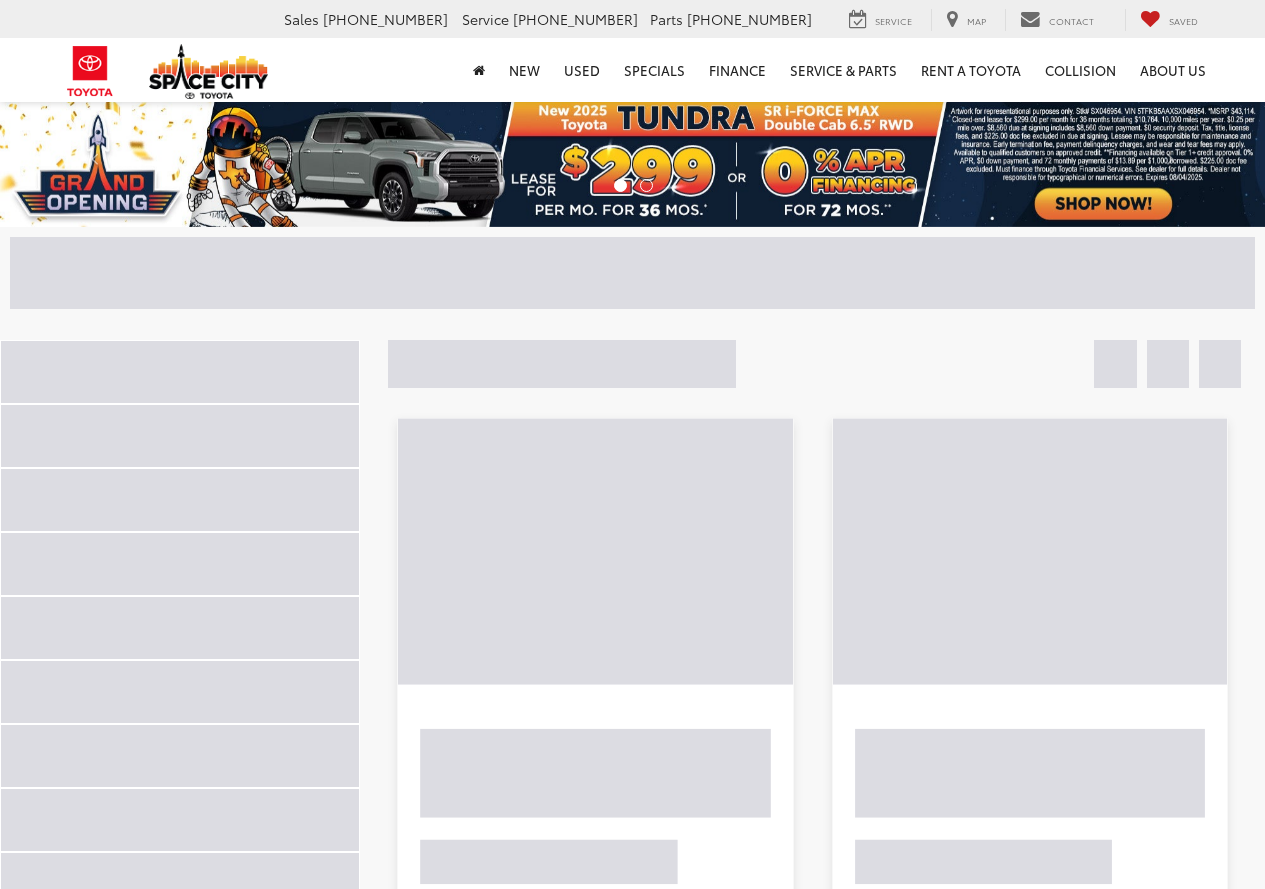 scroll, scrollTop: 0, scrollLeft: 0, axis: both 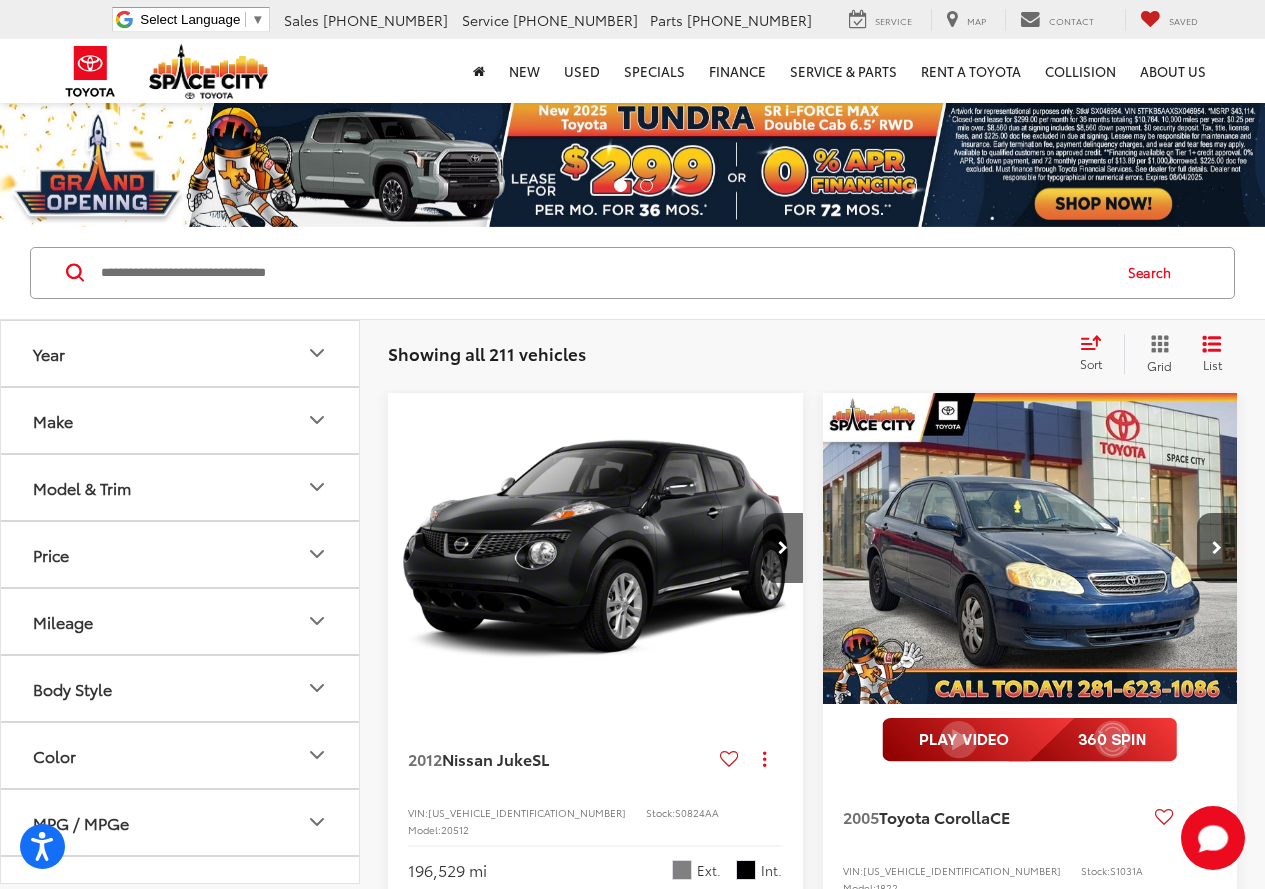 click on "Make" at bounding box center (181, 420) 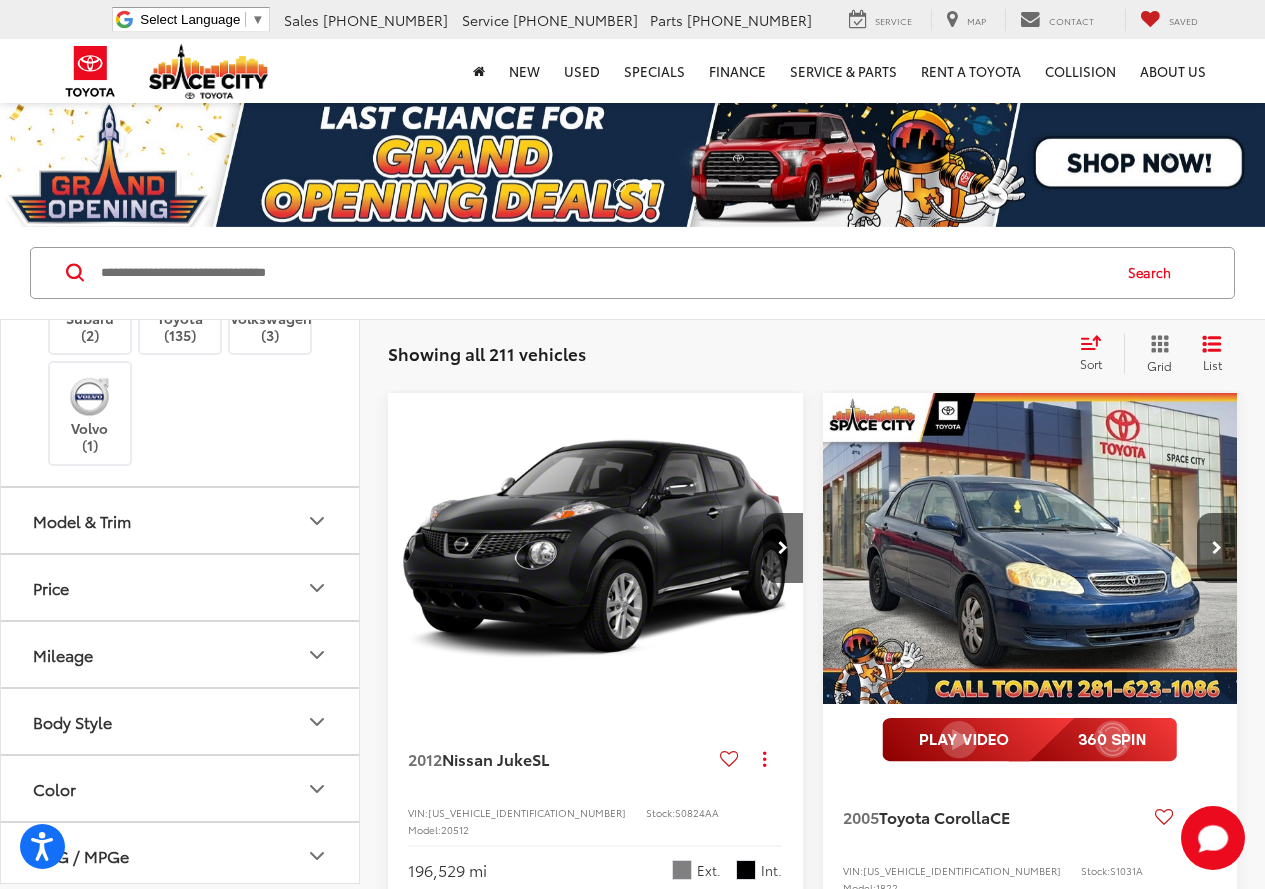 scroll, scrollTop: 500, scrollLeft: 0, axis: vertical 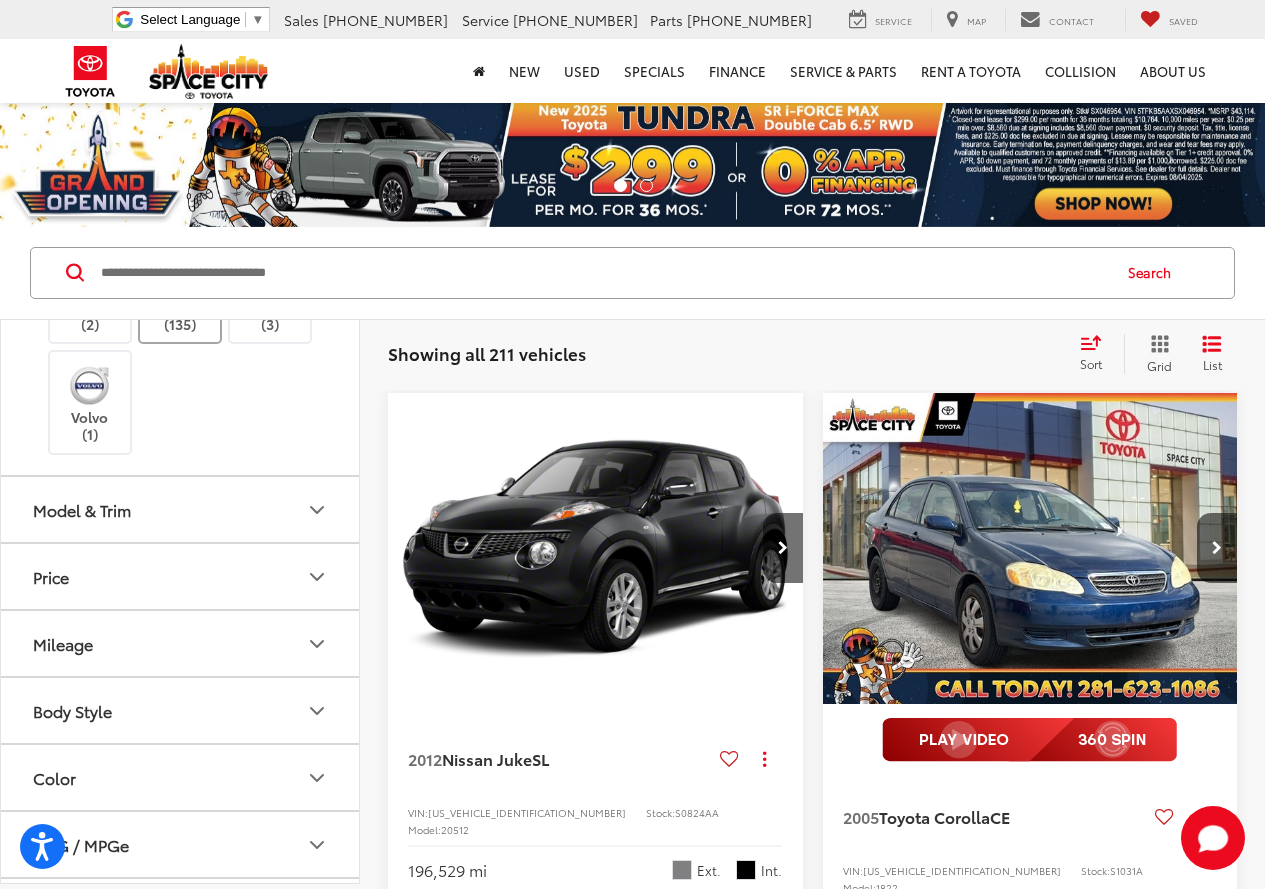 click at bounding box center (180, 299) 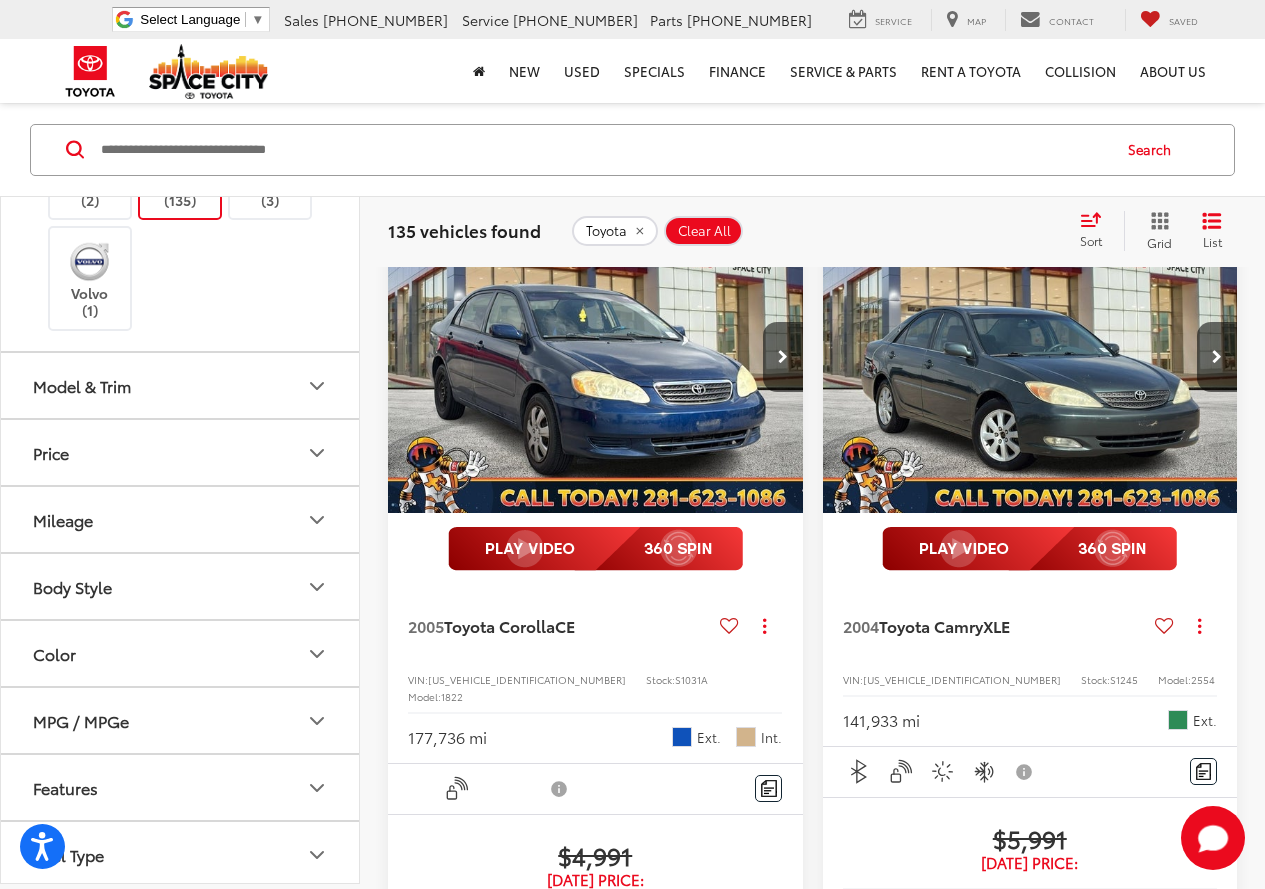 scroll, scrollTop: 200, scrollLeft: 0, axis: vertical 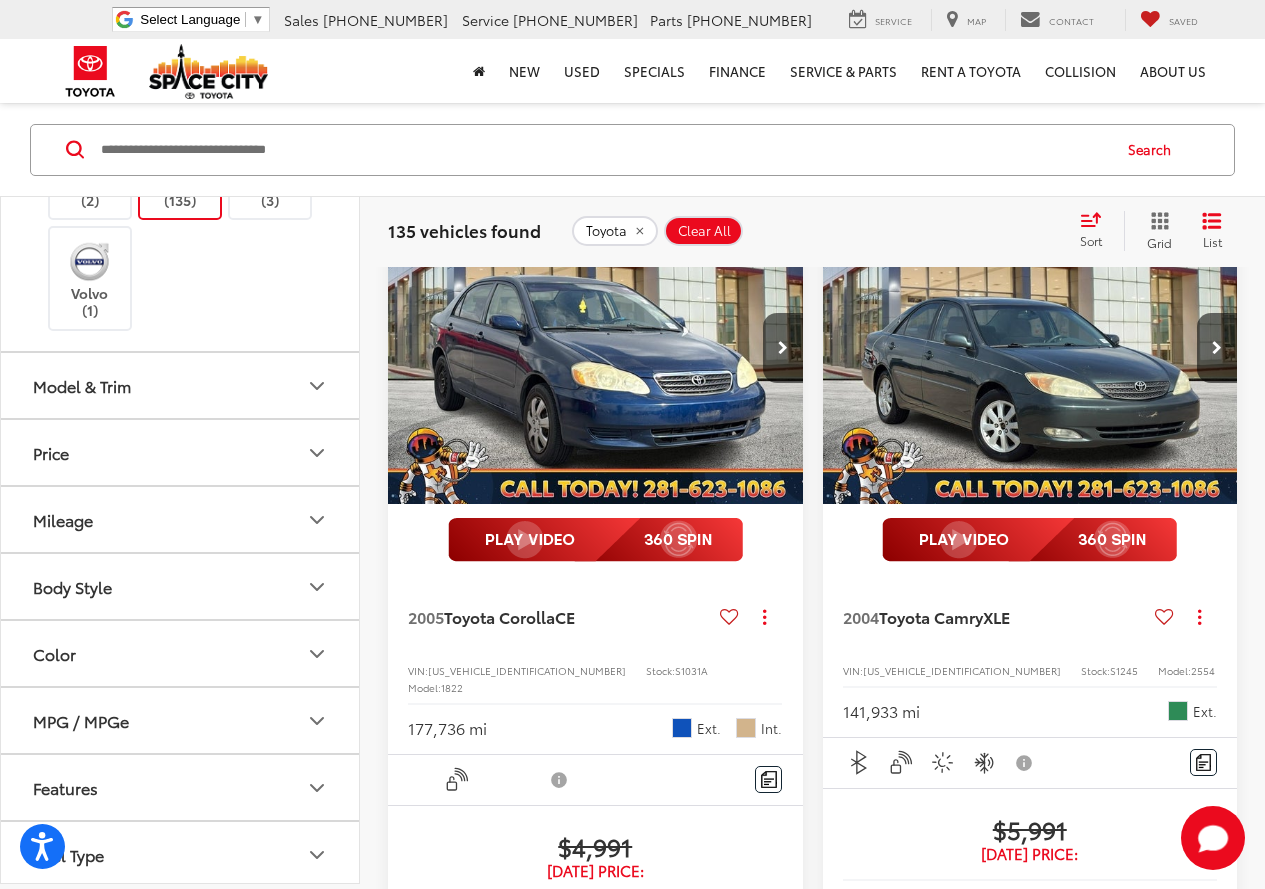 click on "Model & Trim" at bounding box center [181, 385] 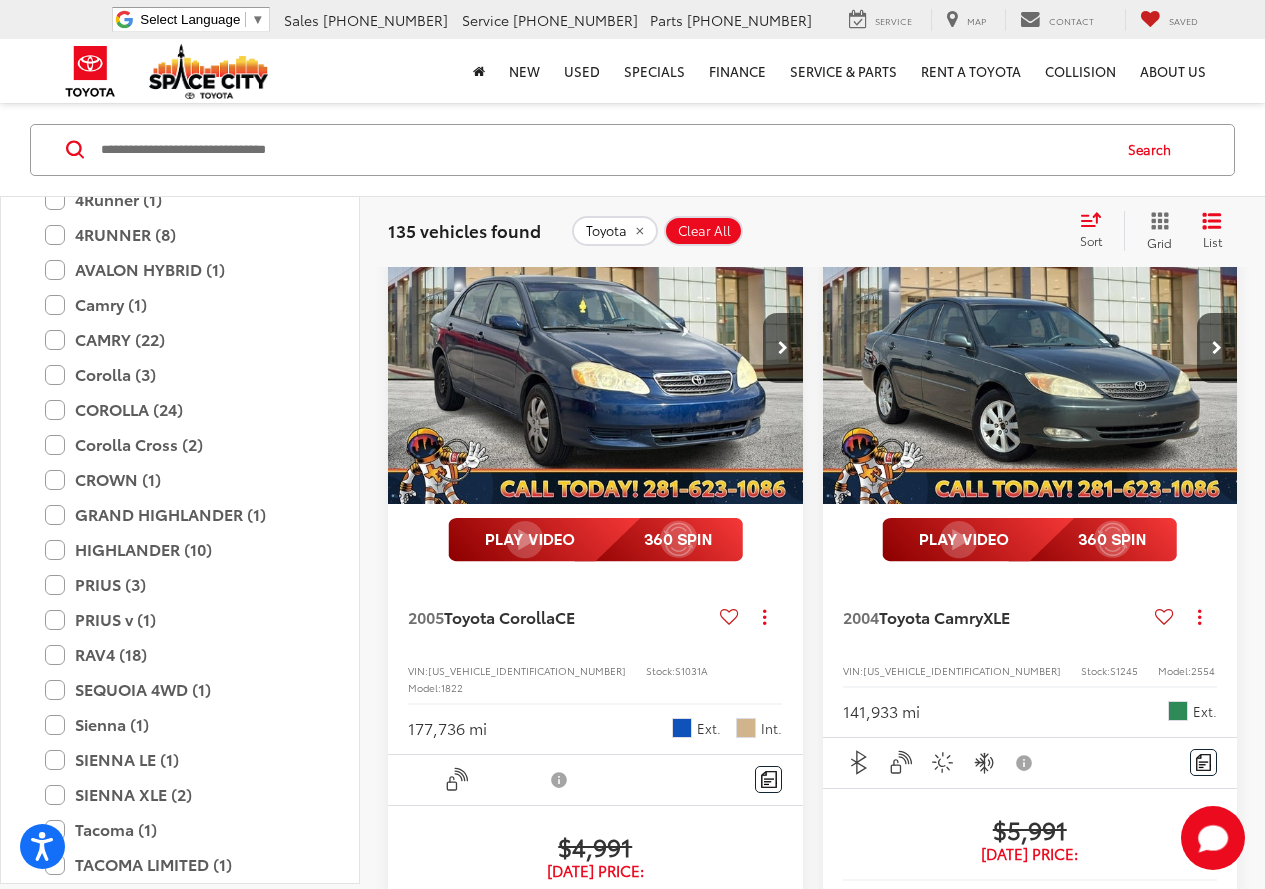 scroll, scrollTop: 800, scrollLeft: 0, axis: vertical 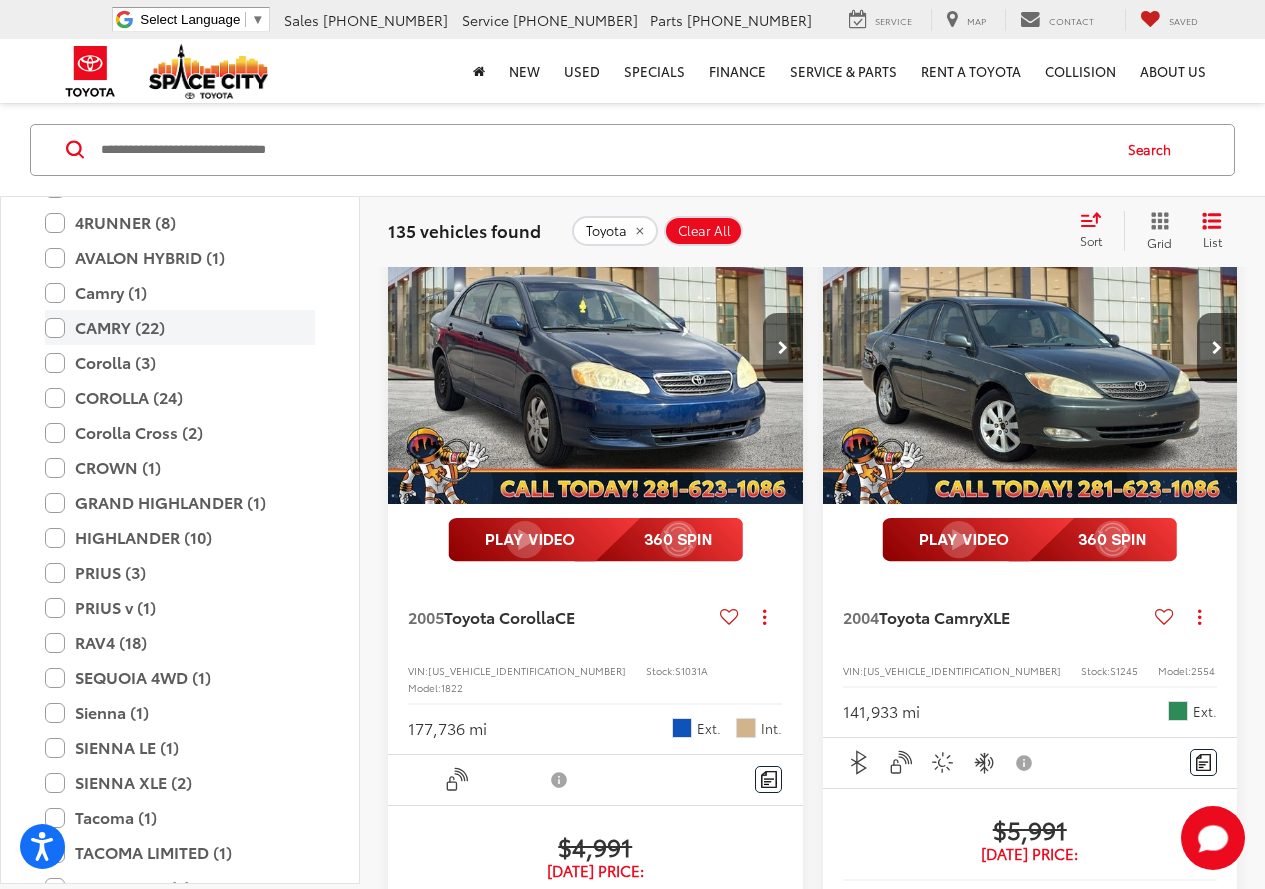 click on "CAMRY (22)" at bounding box center [180, 327] 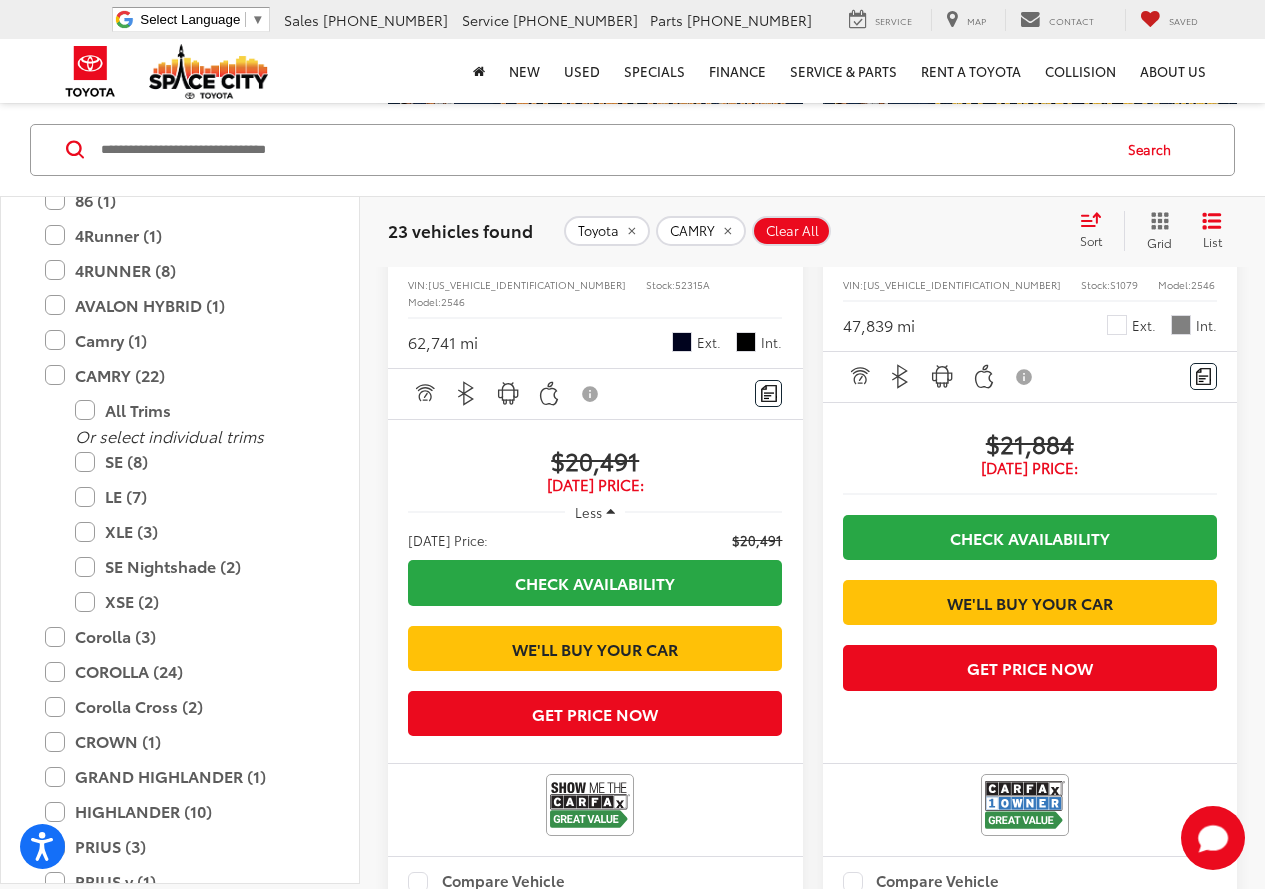 scroll, scrollTop: 4024, scrollLeft: 0, axis: vertical 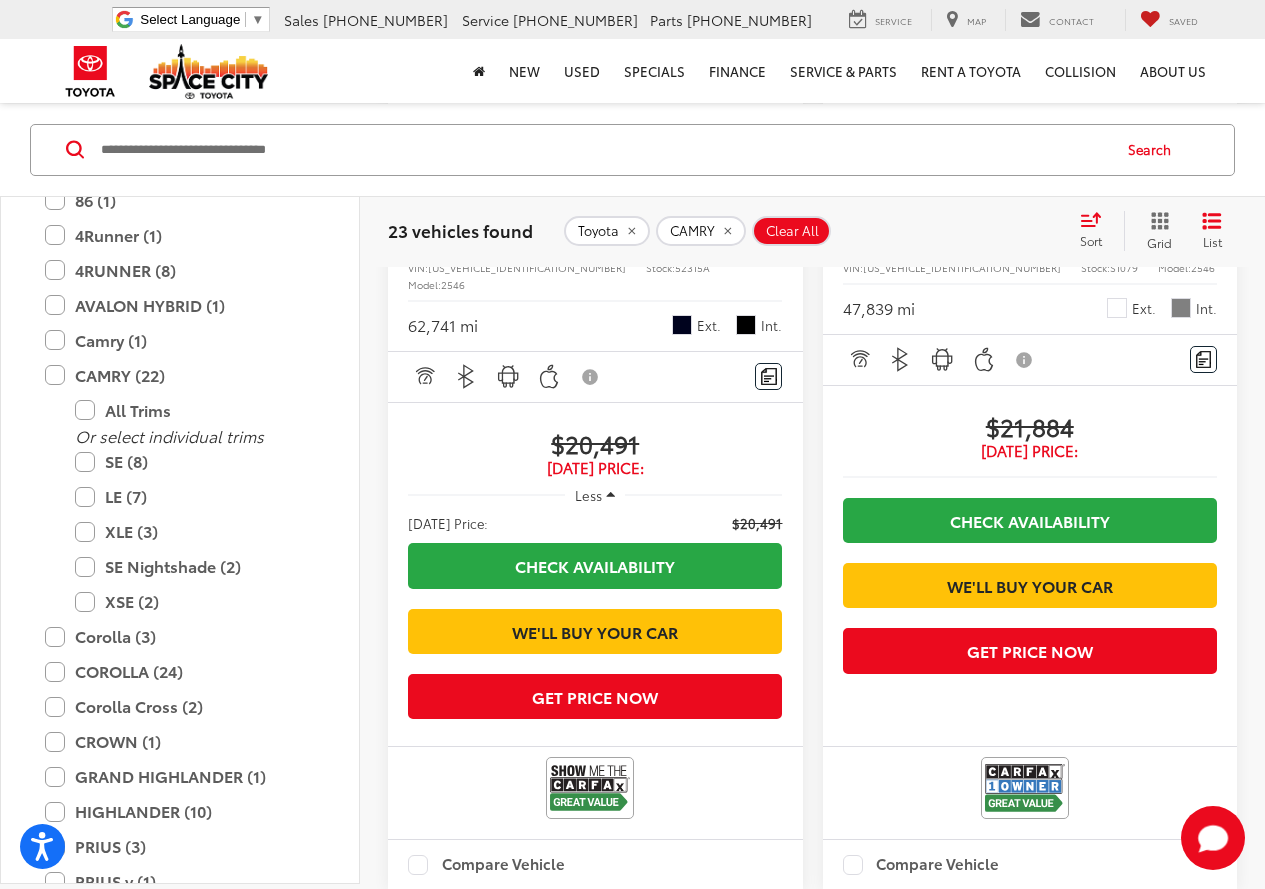 click on "Less" at bounding box center [595, 495] 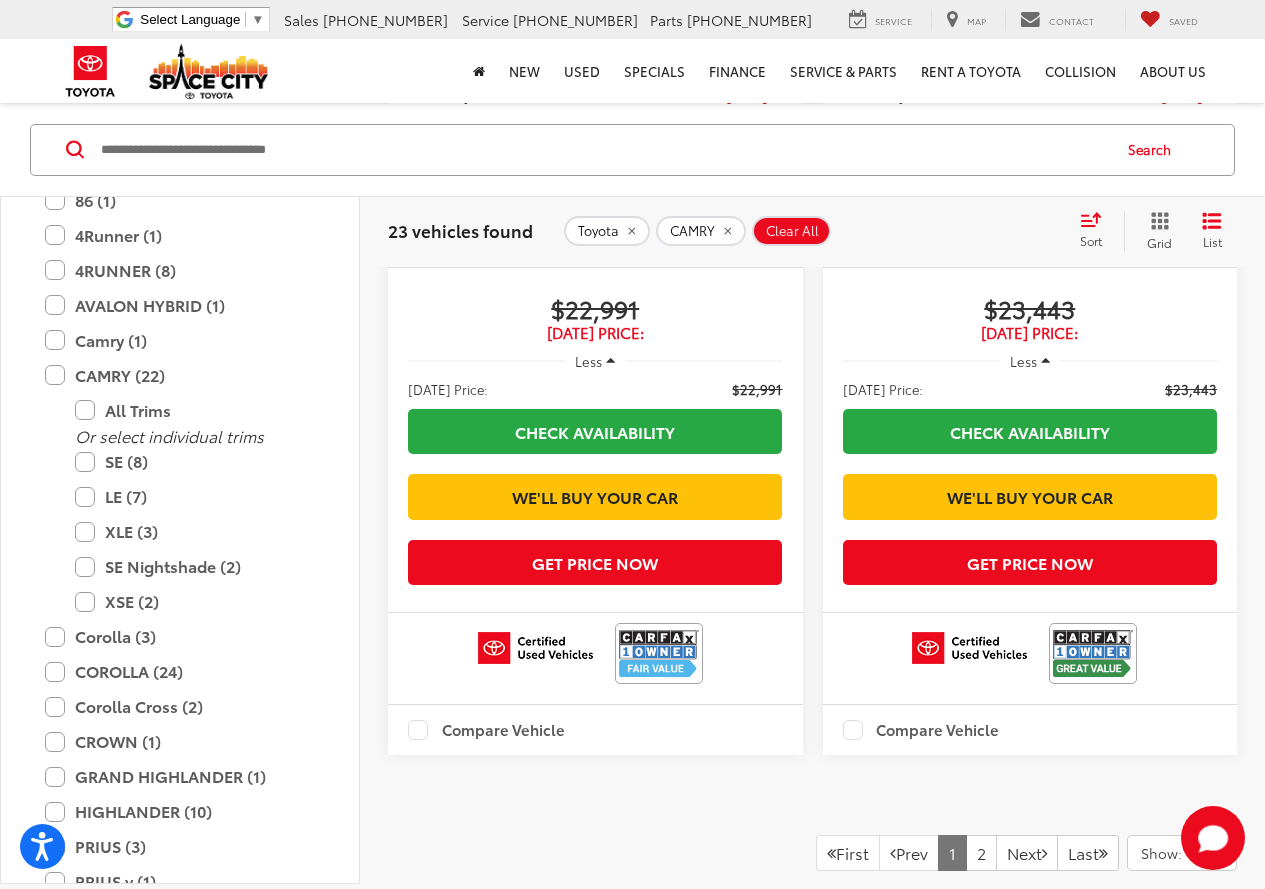 scroll, scrollTop: 6424, scrollLeft: 0, axis: vertical 